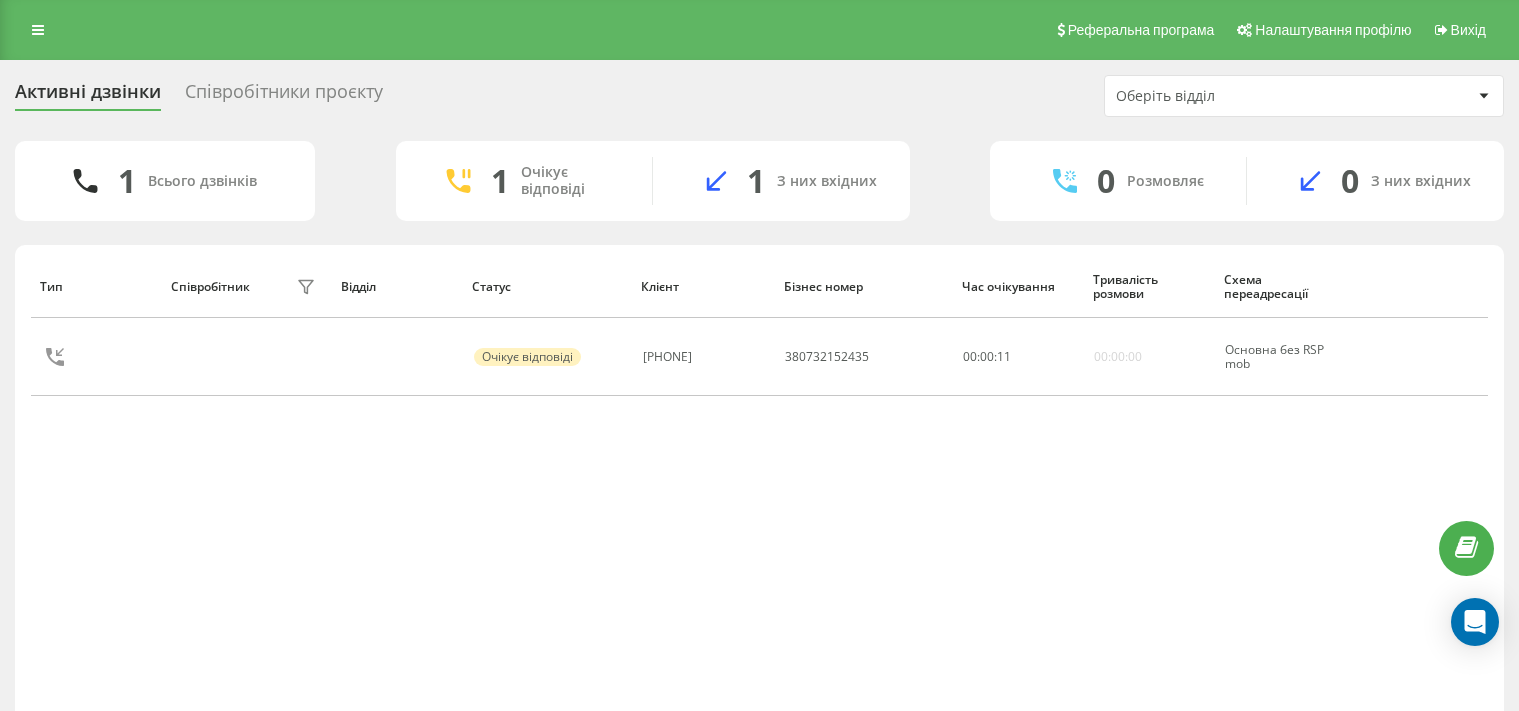 scroll, scrollTop: 0, scrollLeft: 0, axis: both 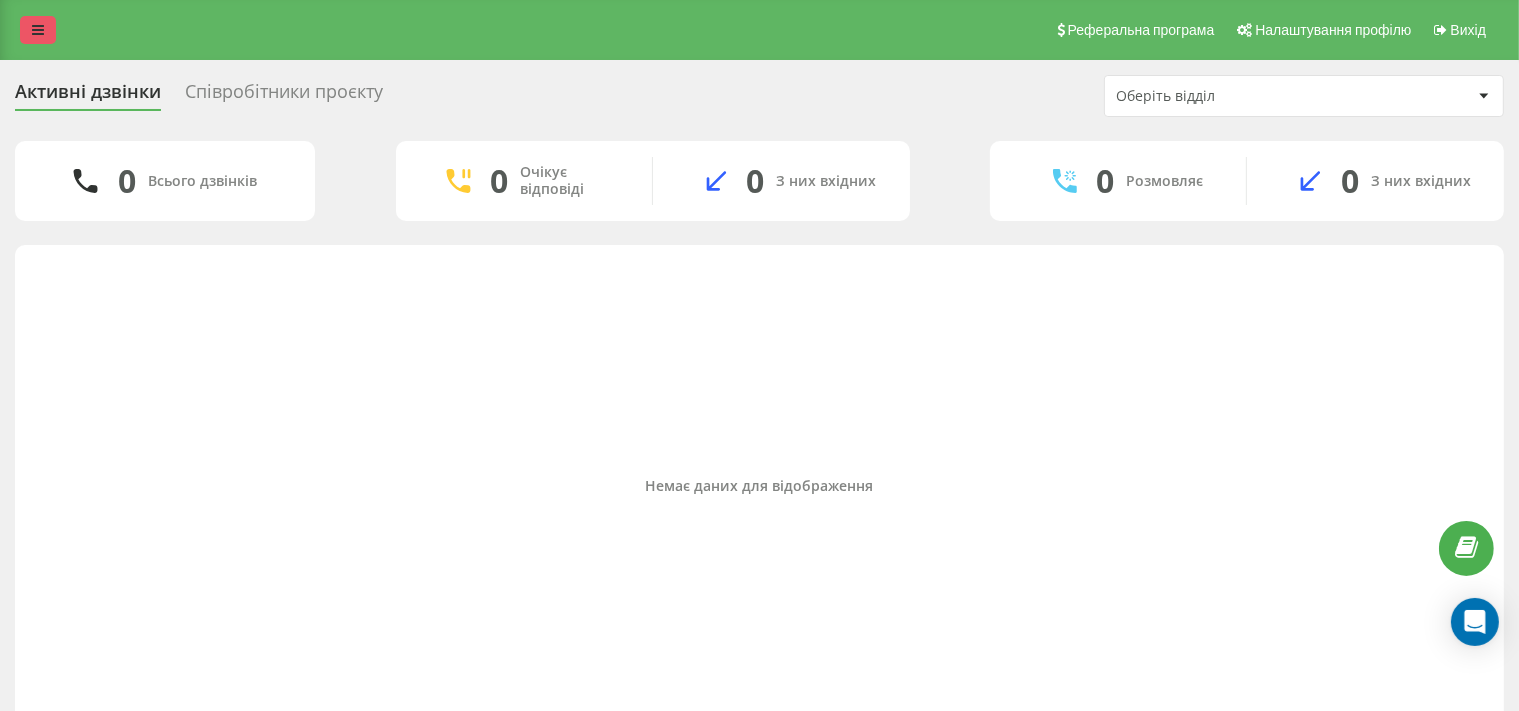 click at bounding box center [38, 30] 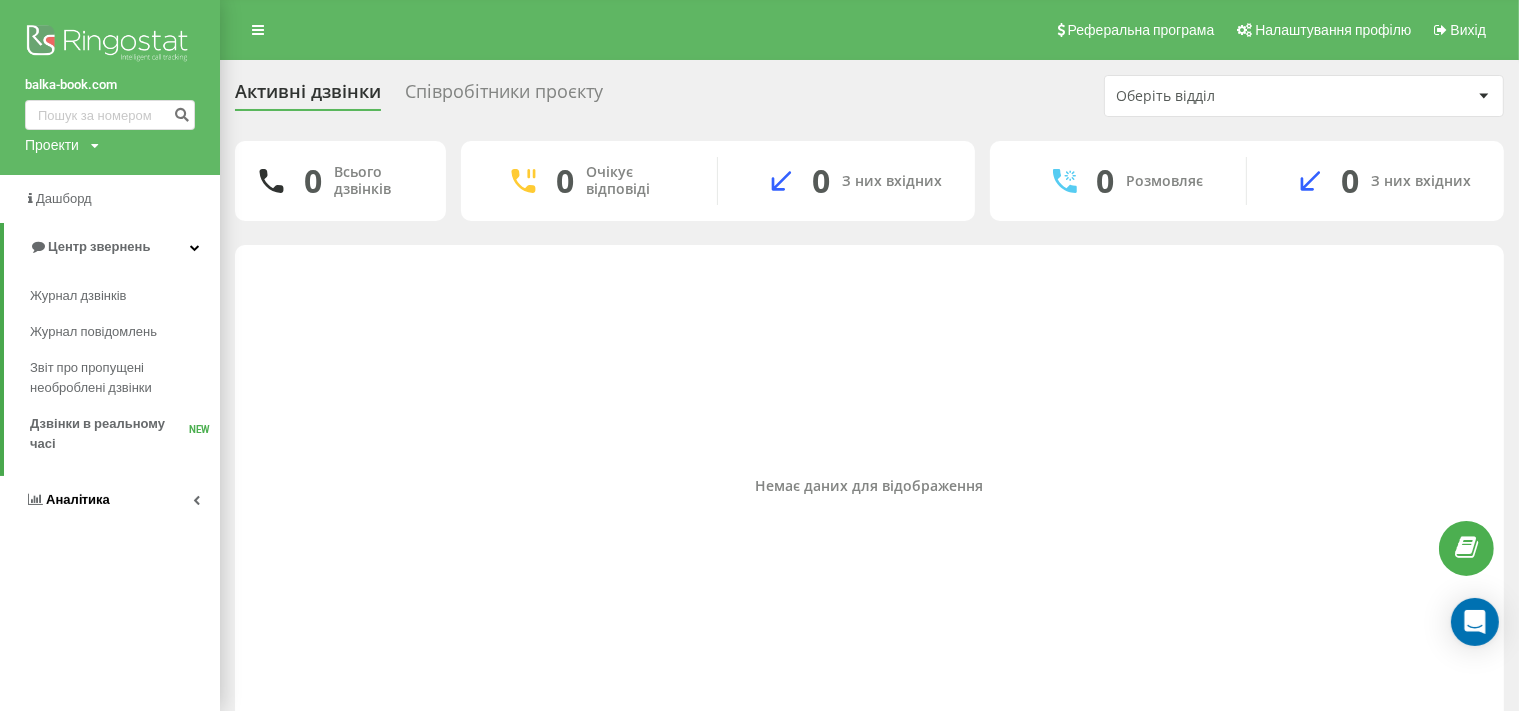 click on "Аналiтика" at bounding box center [110, 500] 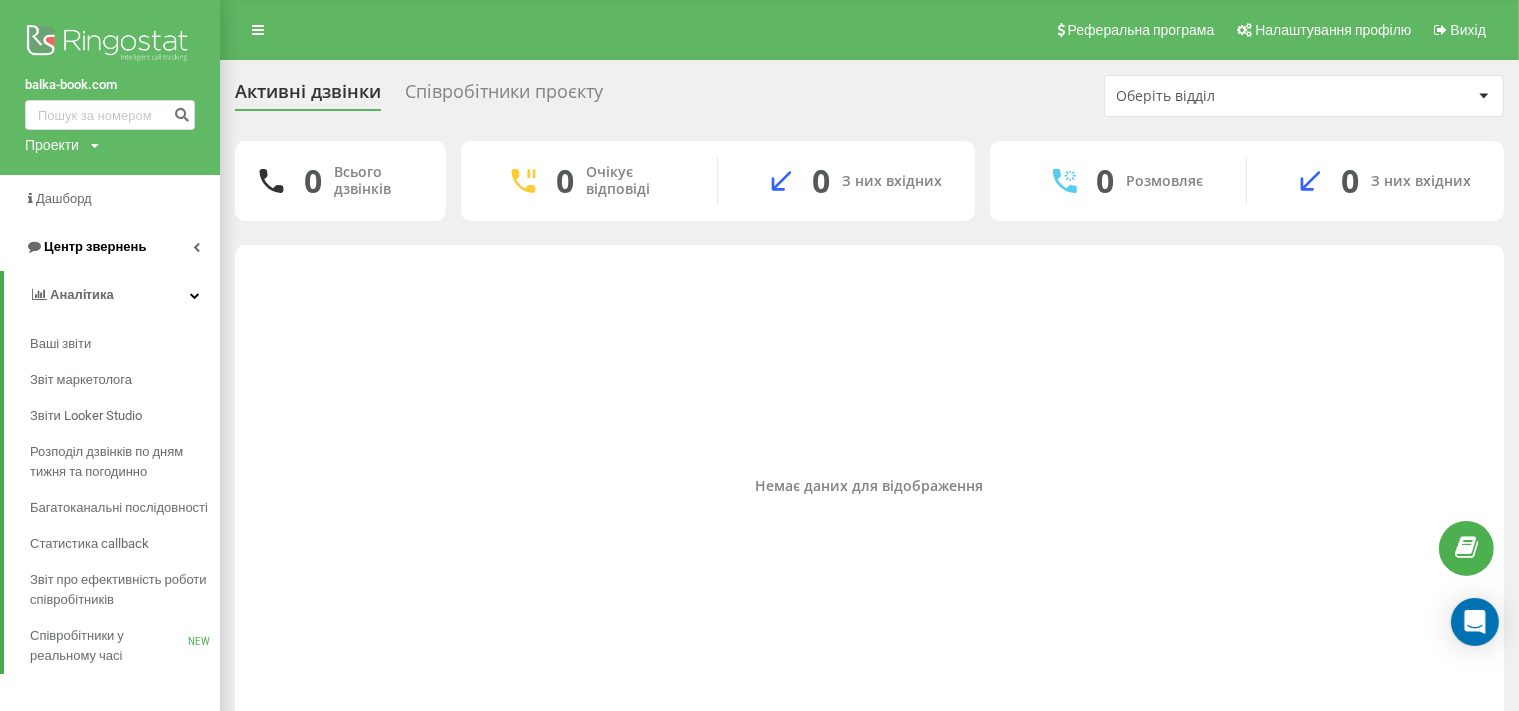 click on "Центр звернень" at bounding box center (110, 247) 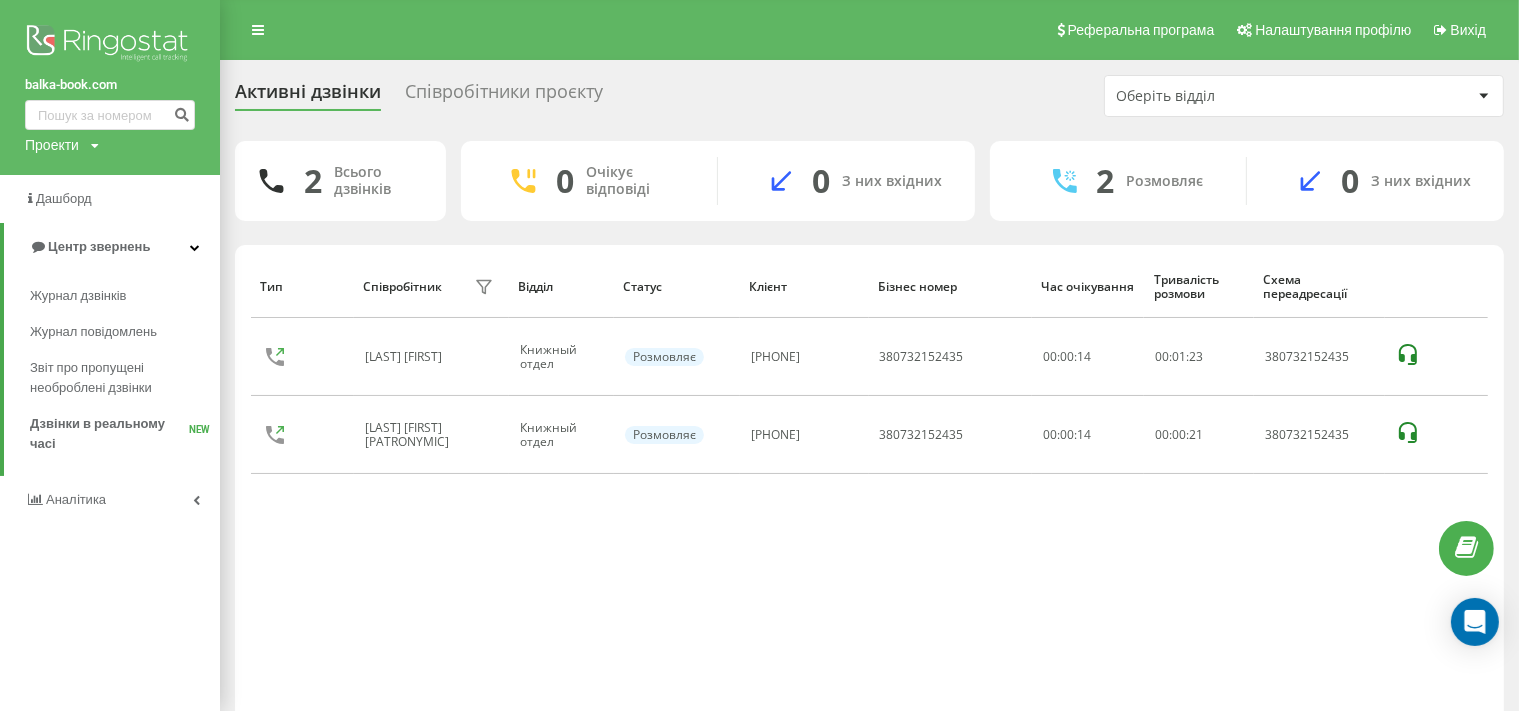 click on "Активні дзвінки Співробітники проєкту Оберіть відділ" at bounding box center [869, 96] 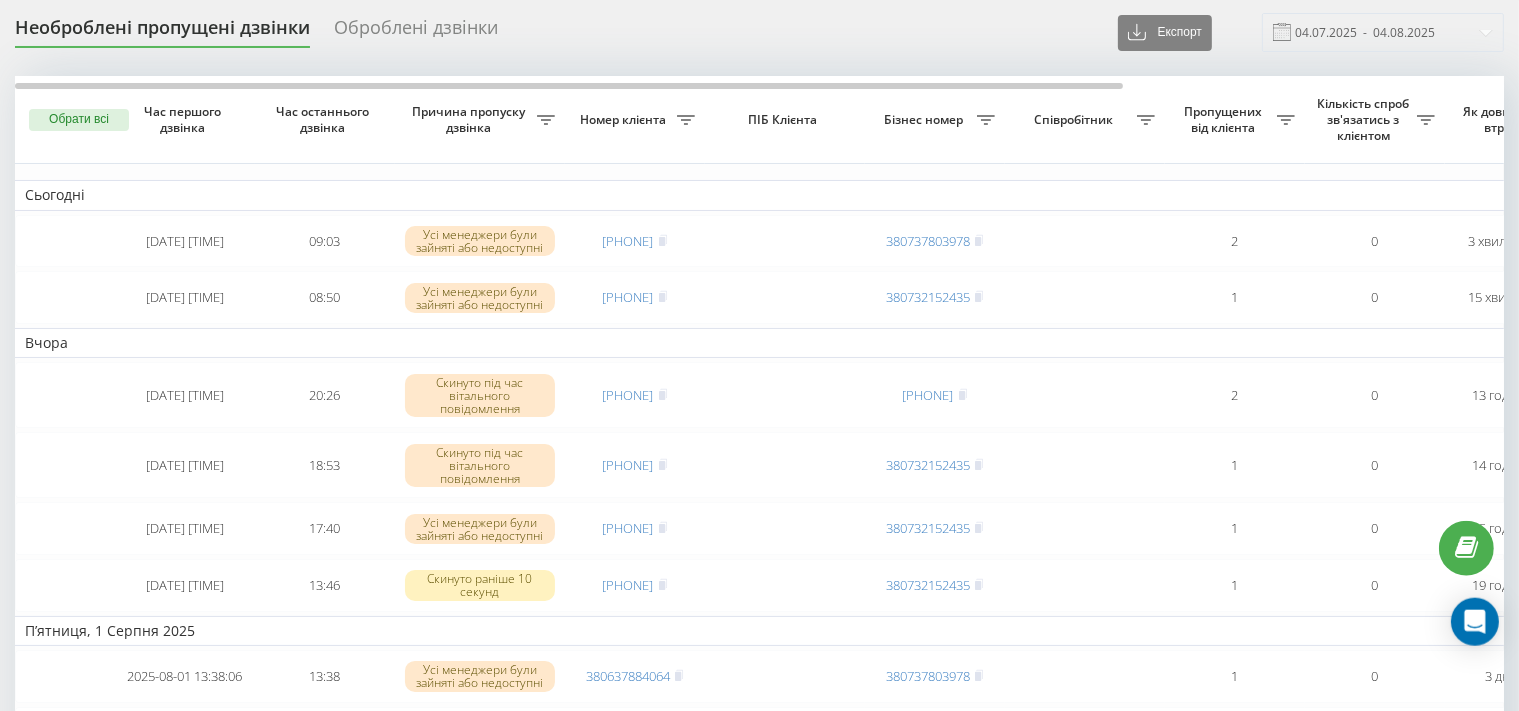 scroll, scrollTop: 105, scrollLeft: 0, axis: vertical 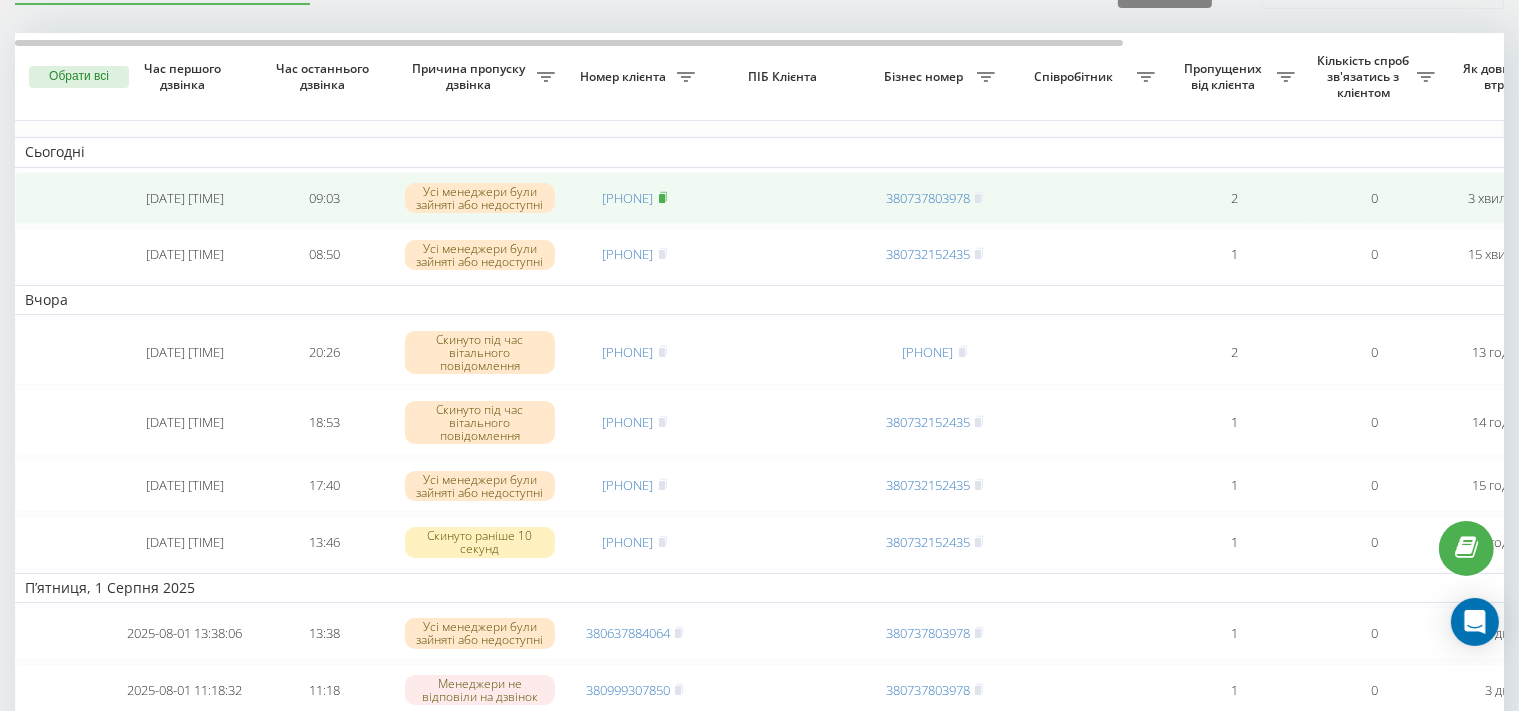 click 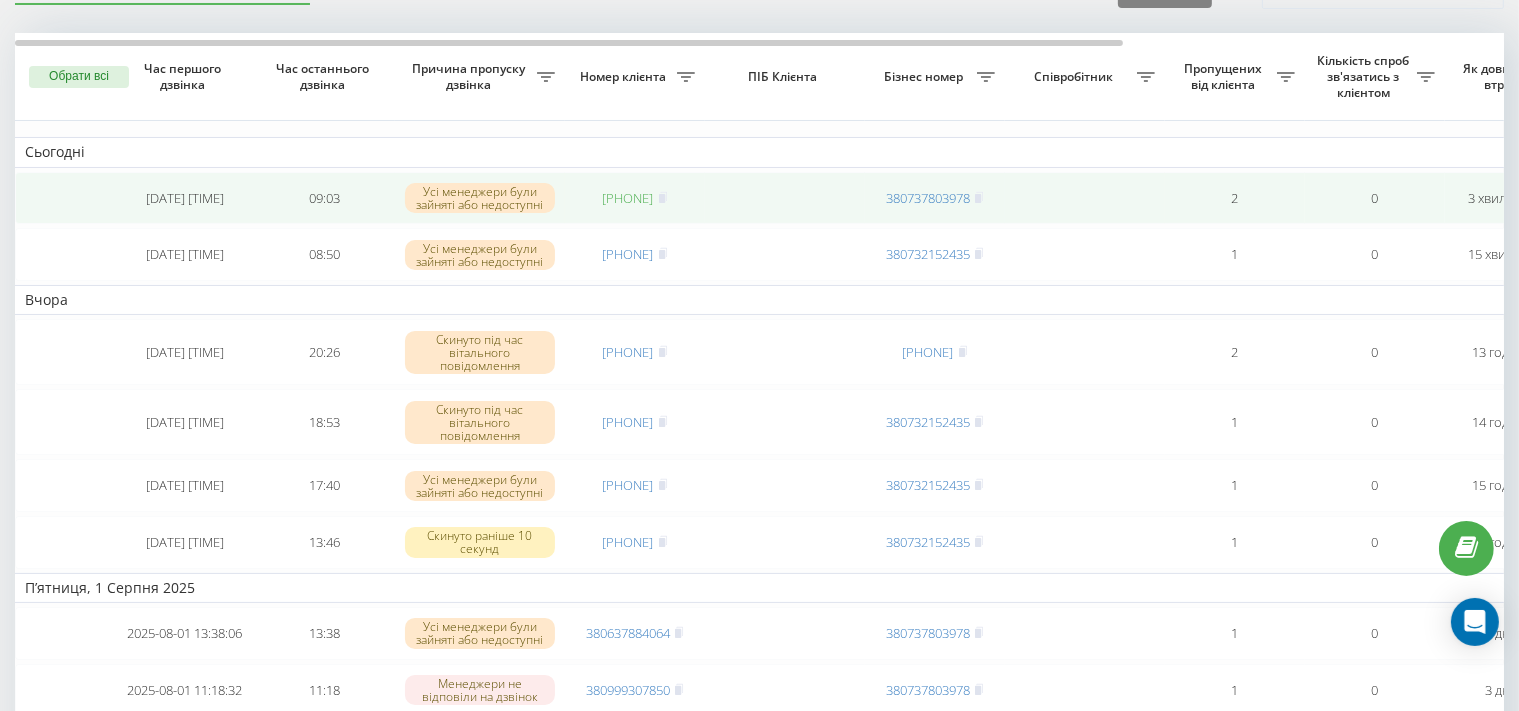 click on "[PHONE]" at bounding box center [628, 198] 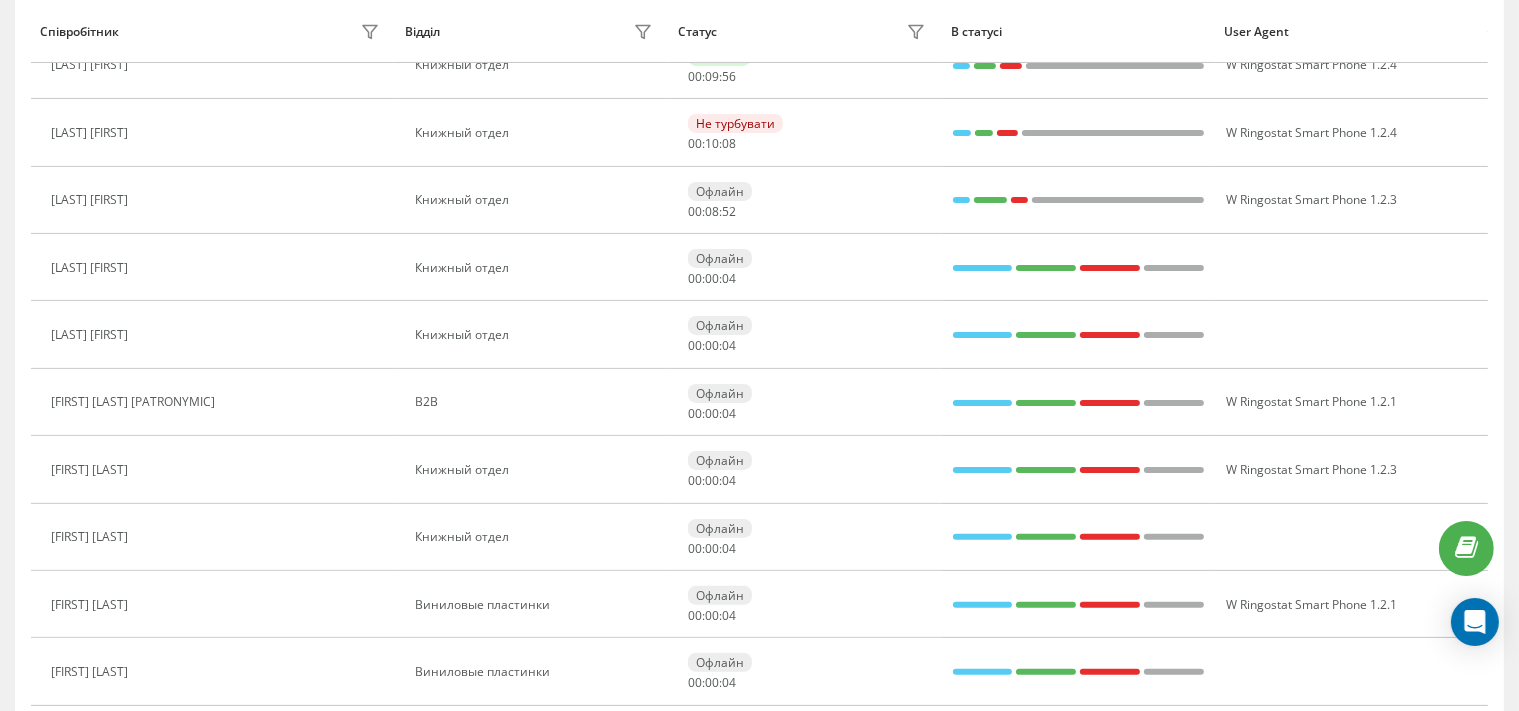 scroll, scrollTop: 422, scrollLeft: 0, axis: vertical 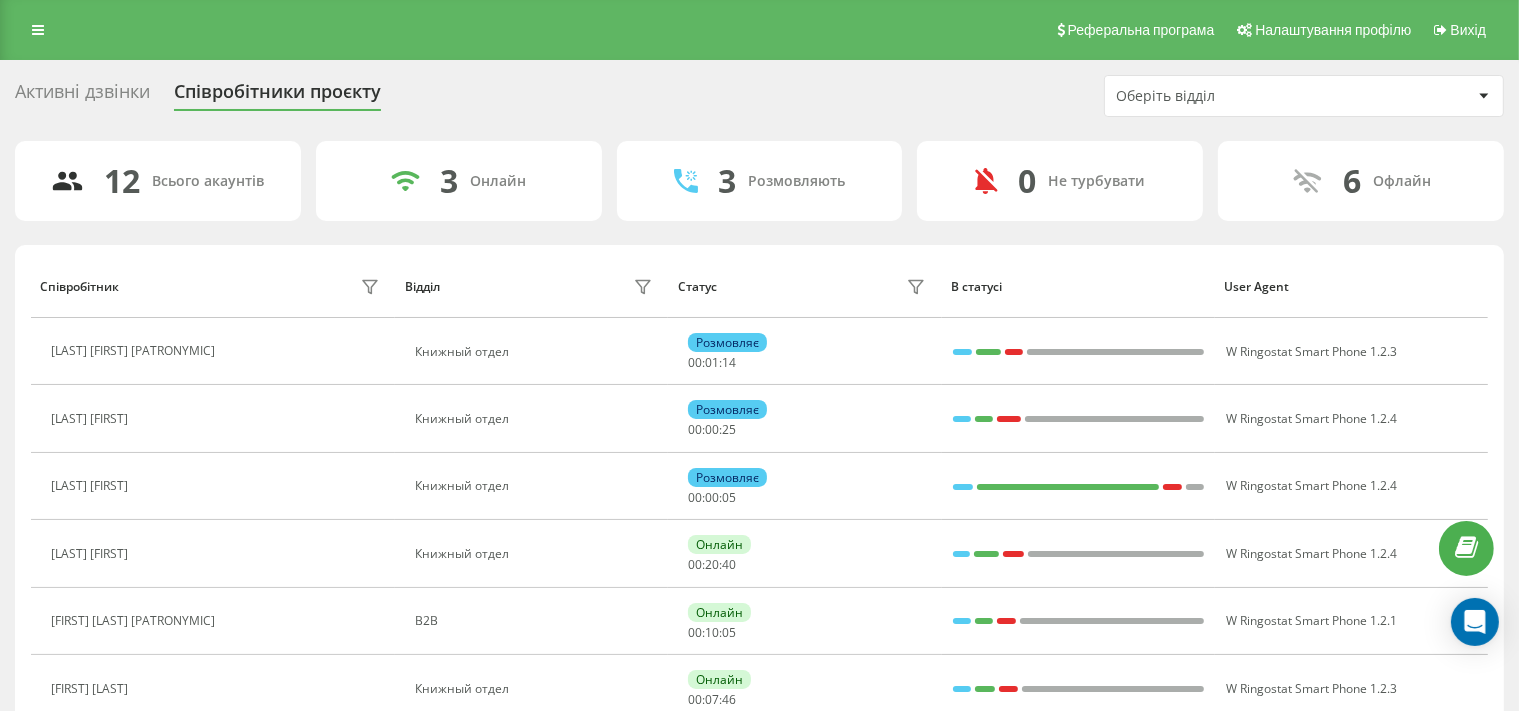 click on "Активні дзвінки" at bounding box center [82, 96] 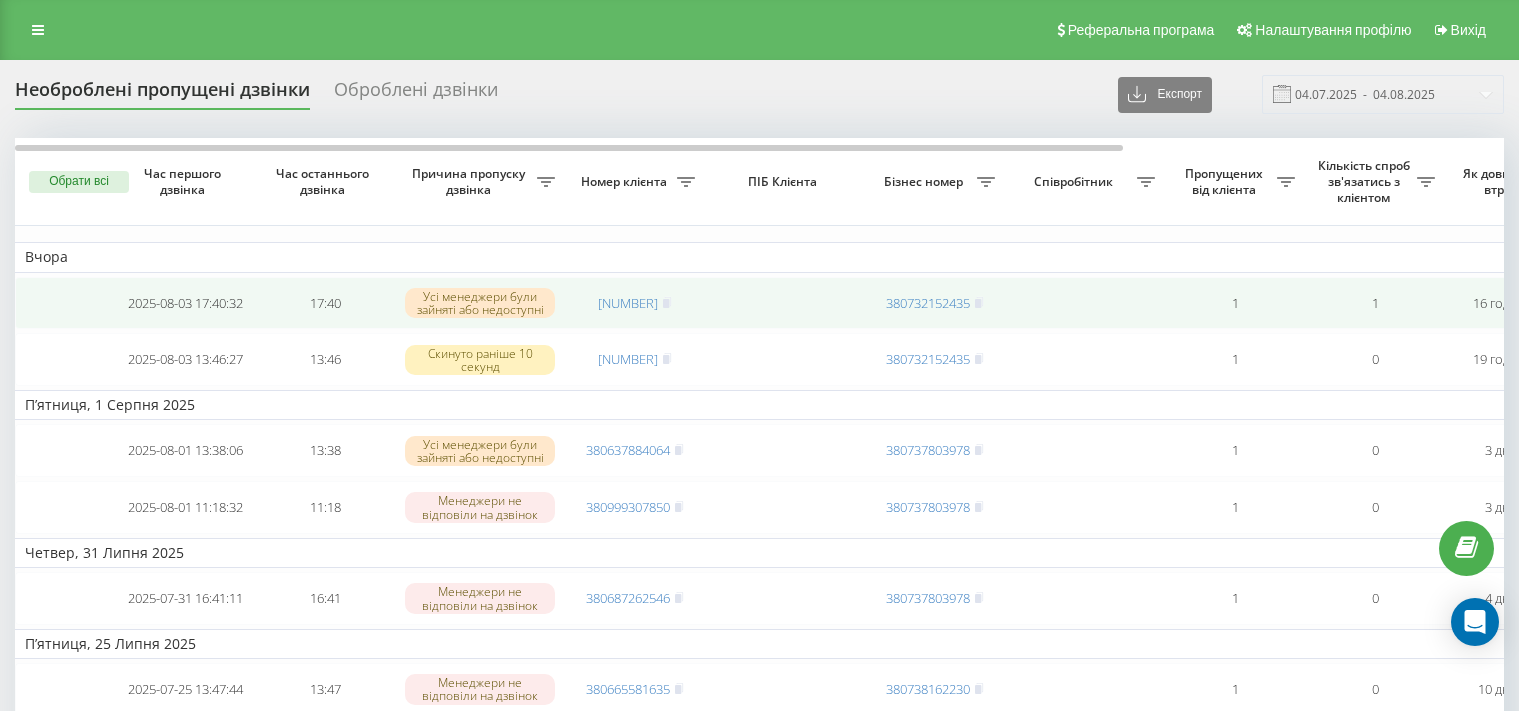 scroll, scrollTop: 0, scrollLeft: 0, axis: both 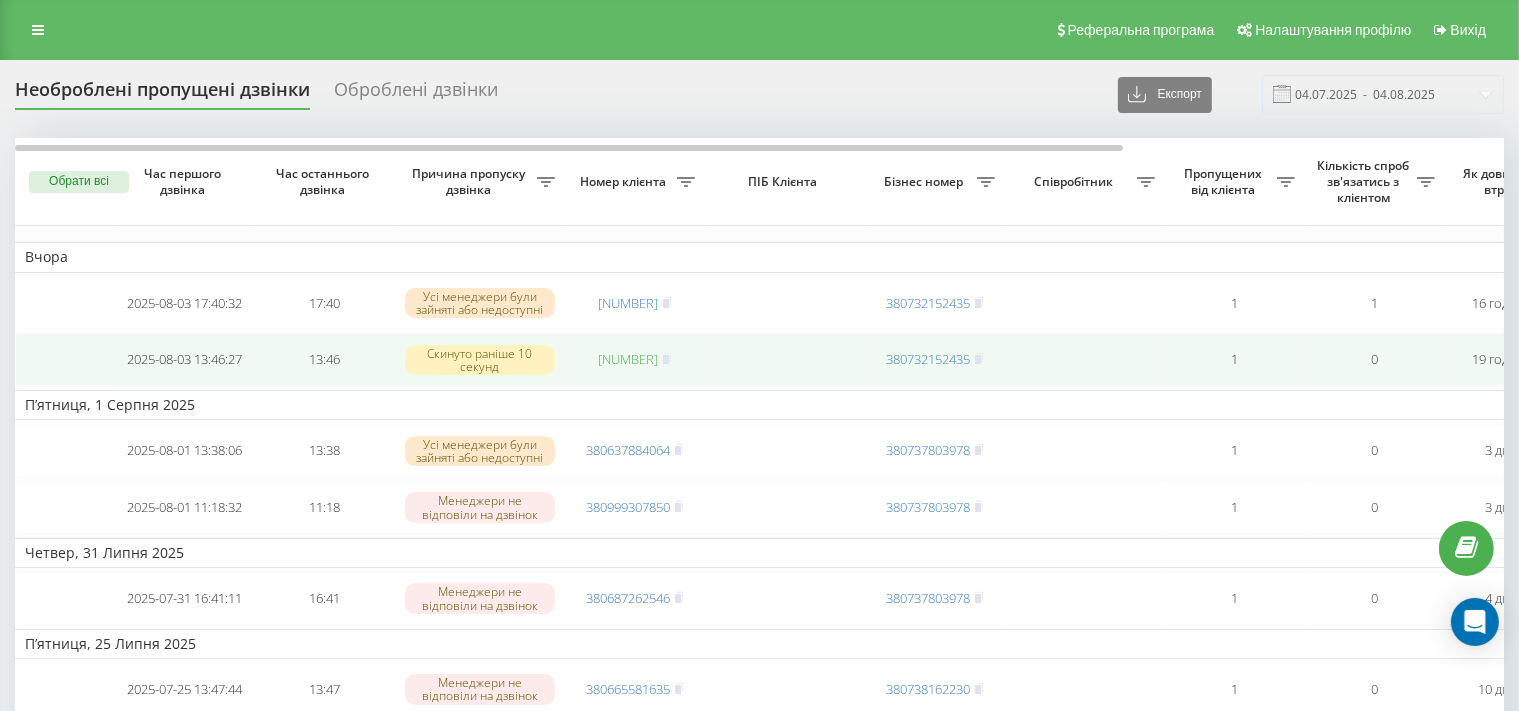 click on "380504210906" at bounding box center [628, 359] 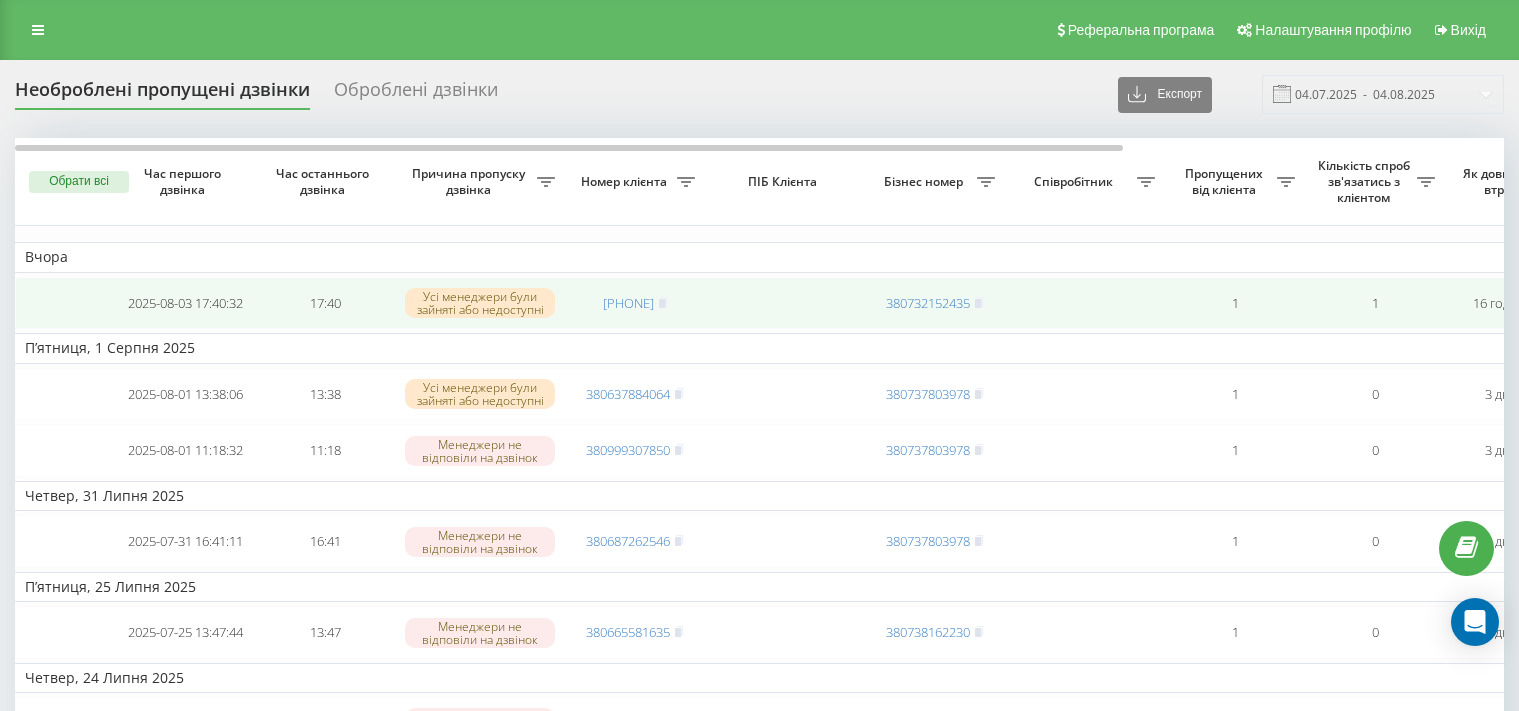 scroll, scrollTop: 0, scrollLeft: 0, axis: both 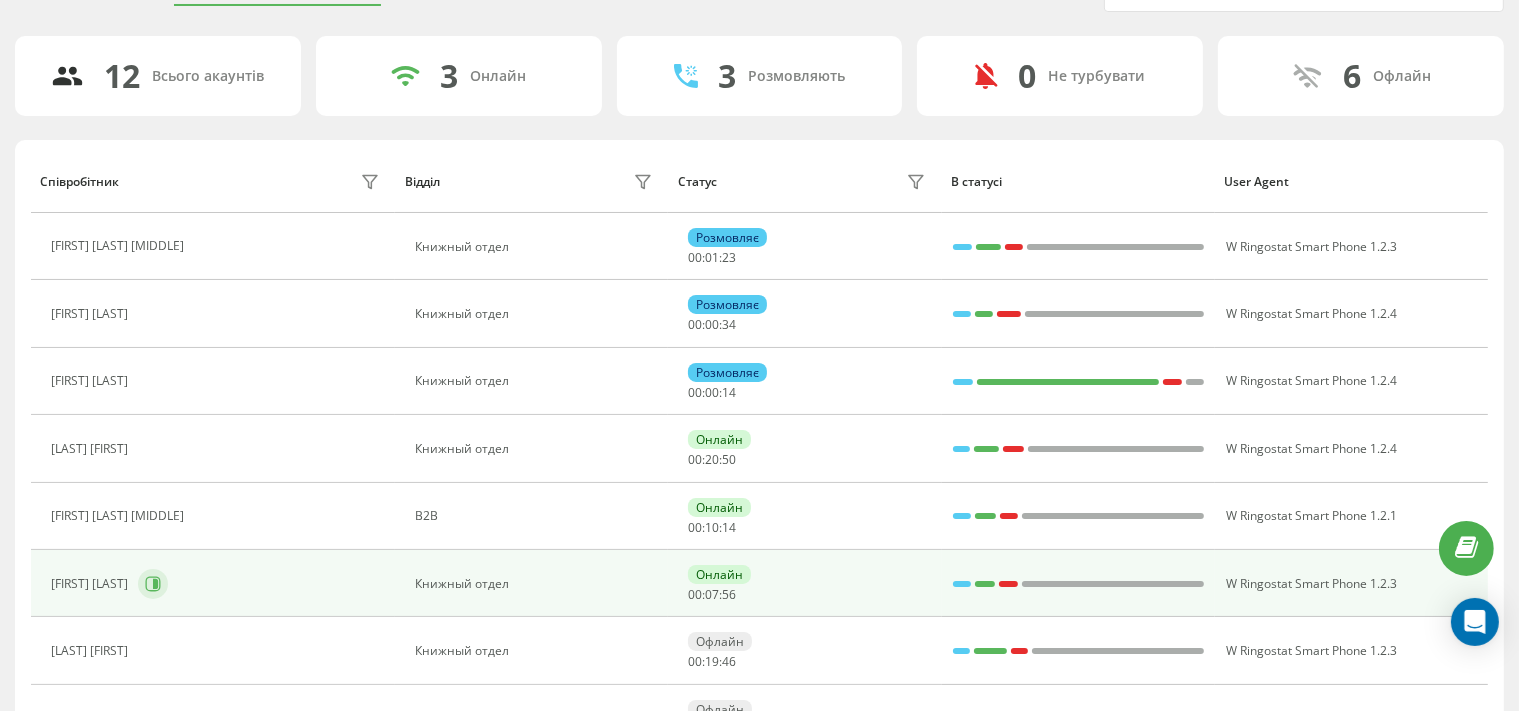 click at bounding box center [153, 584] 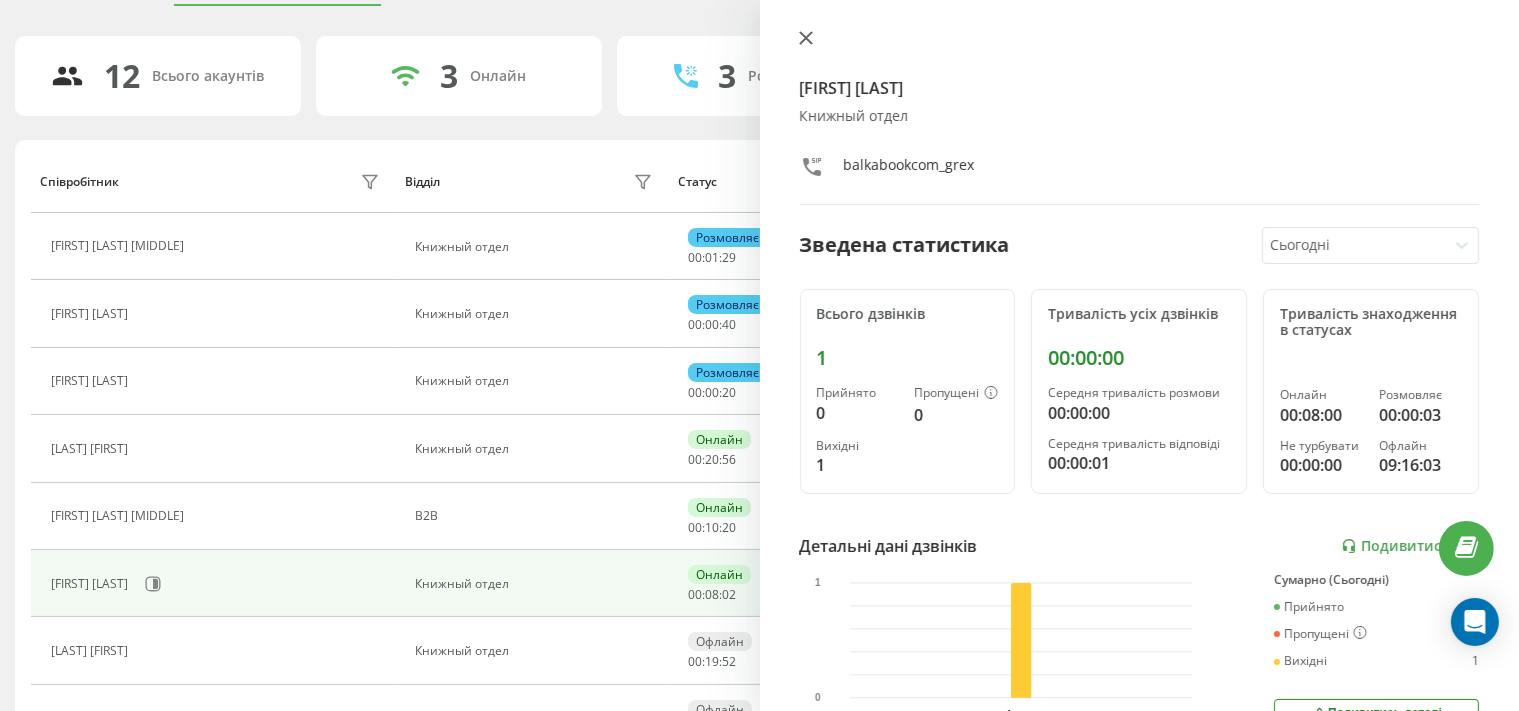 click 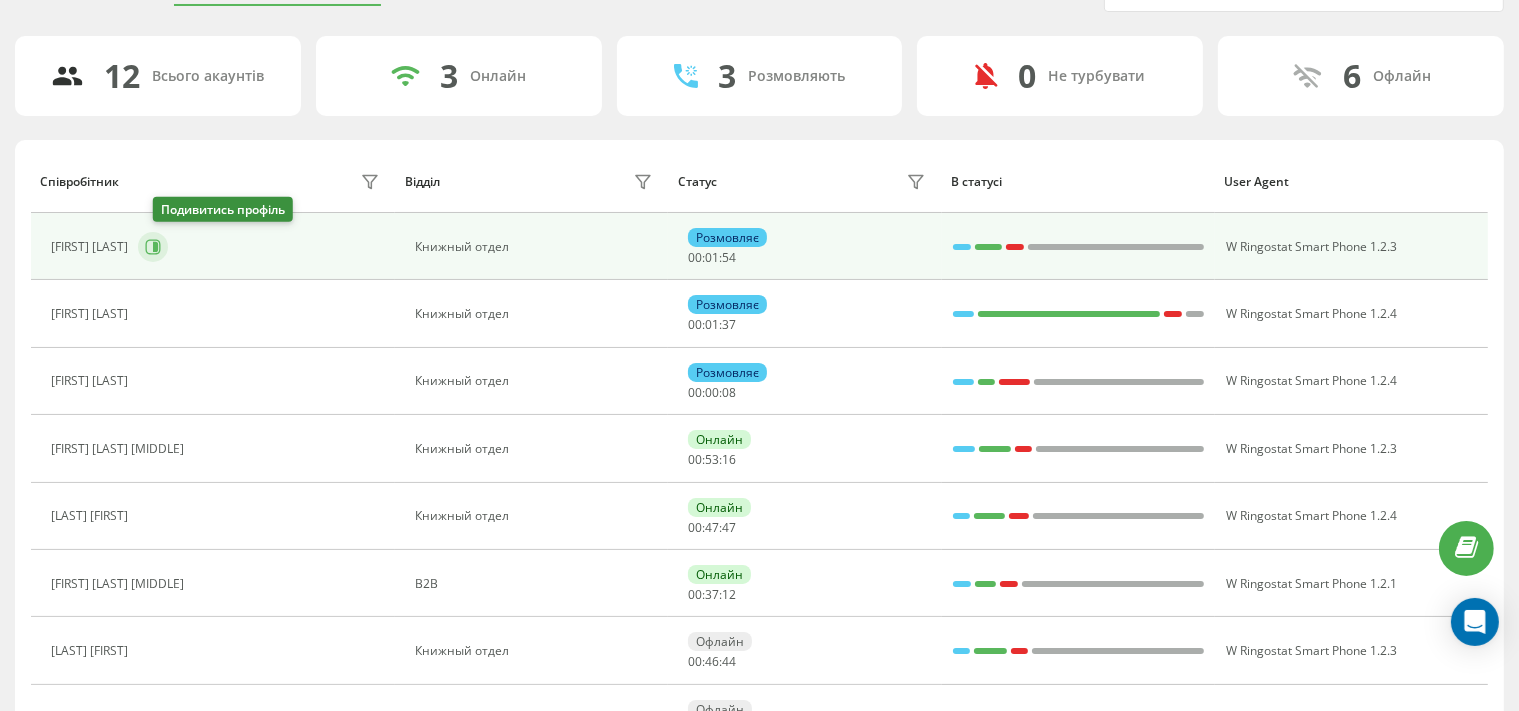 click 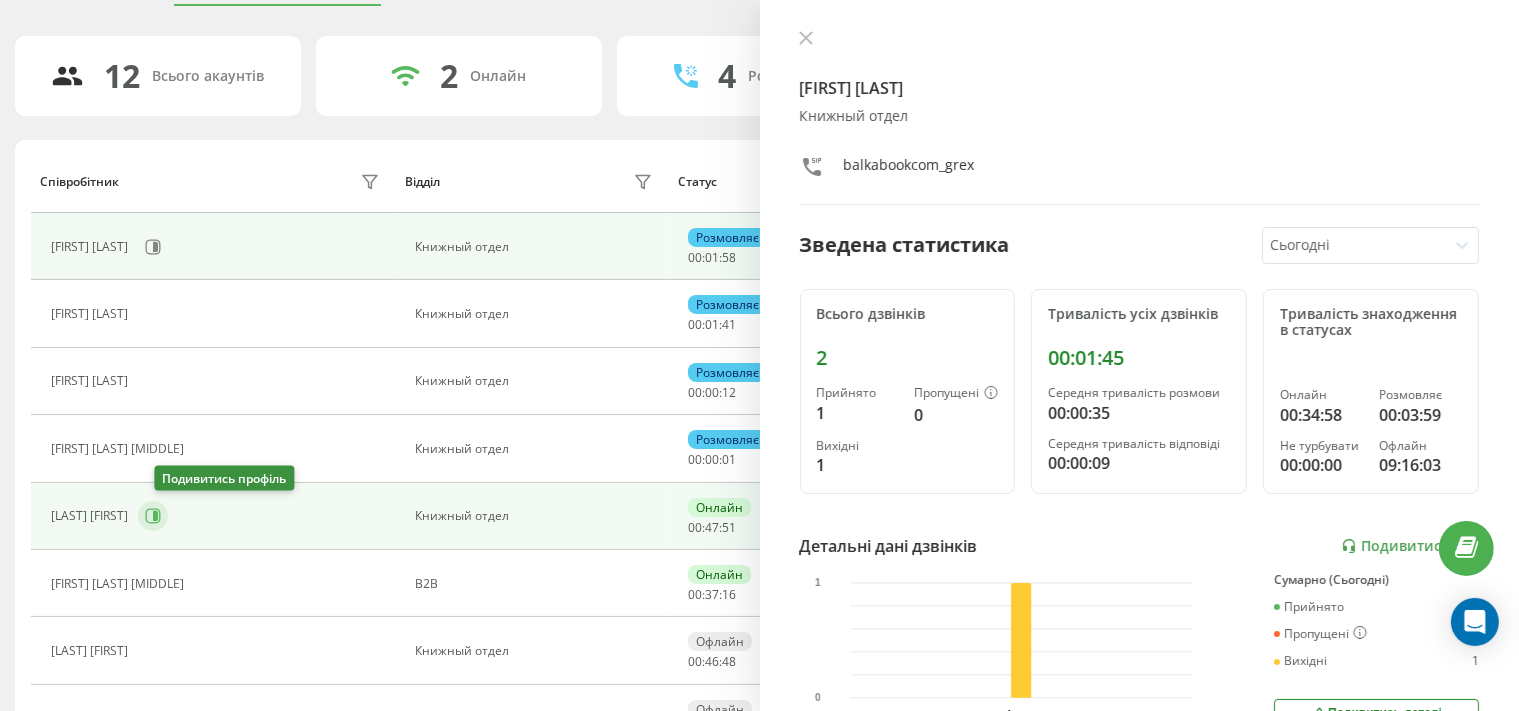 click 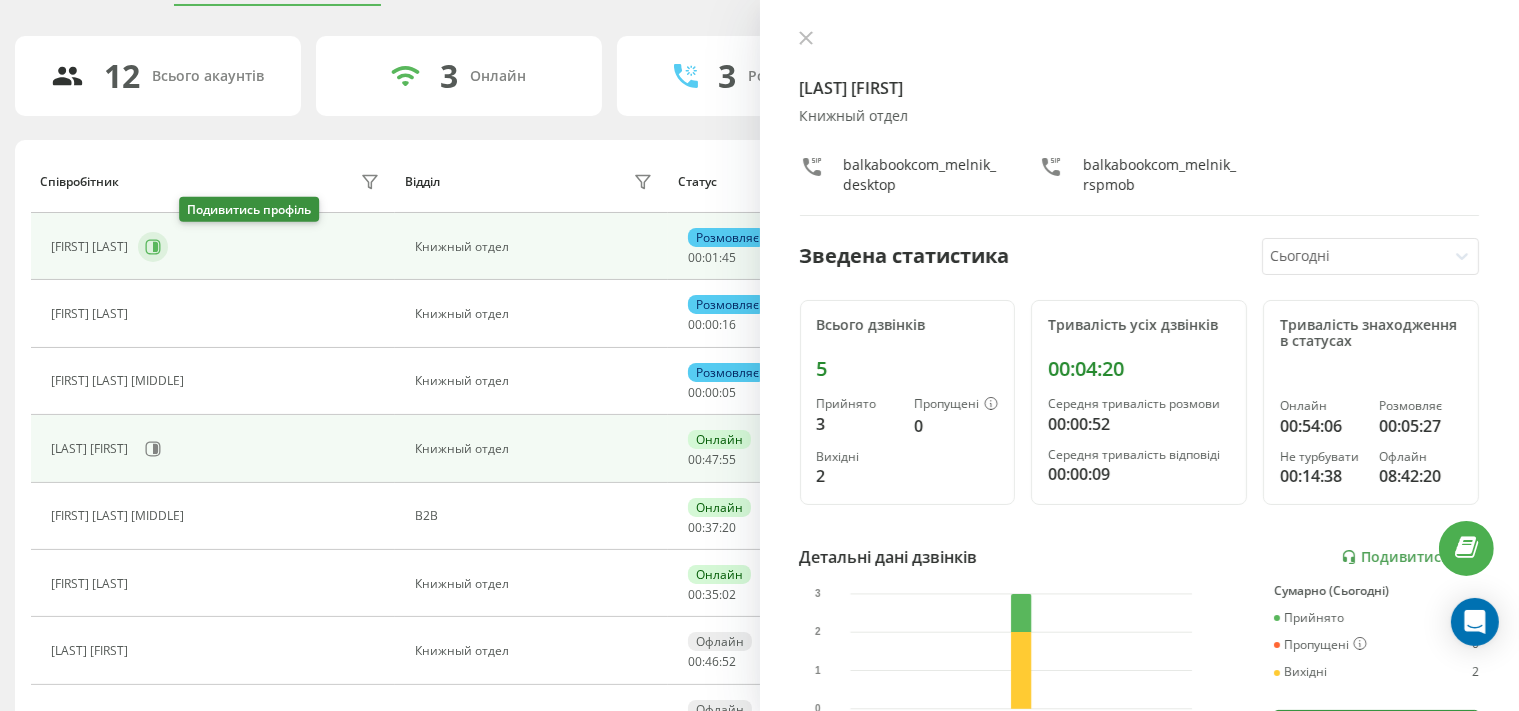 click 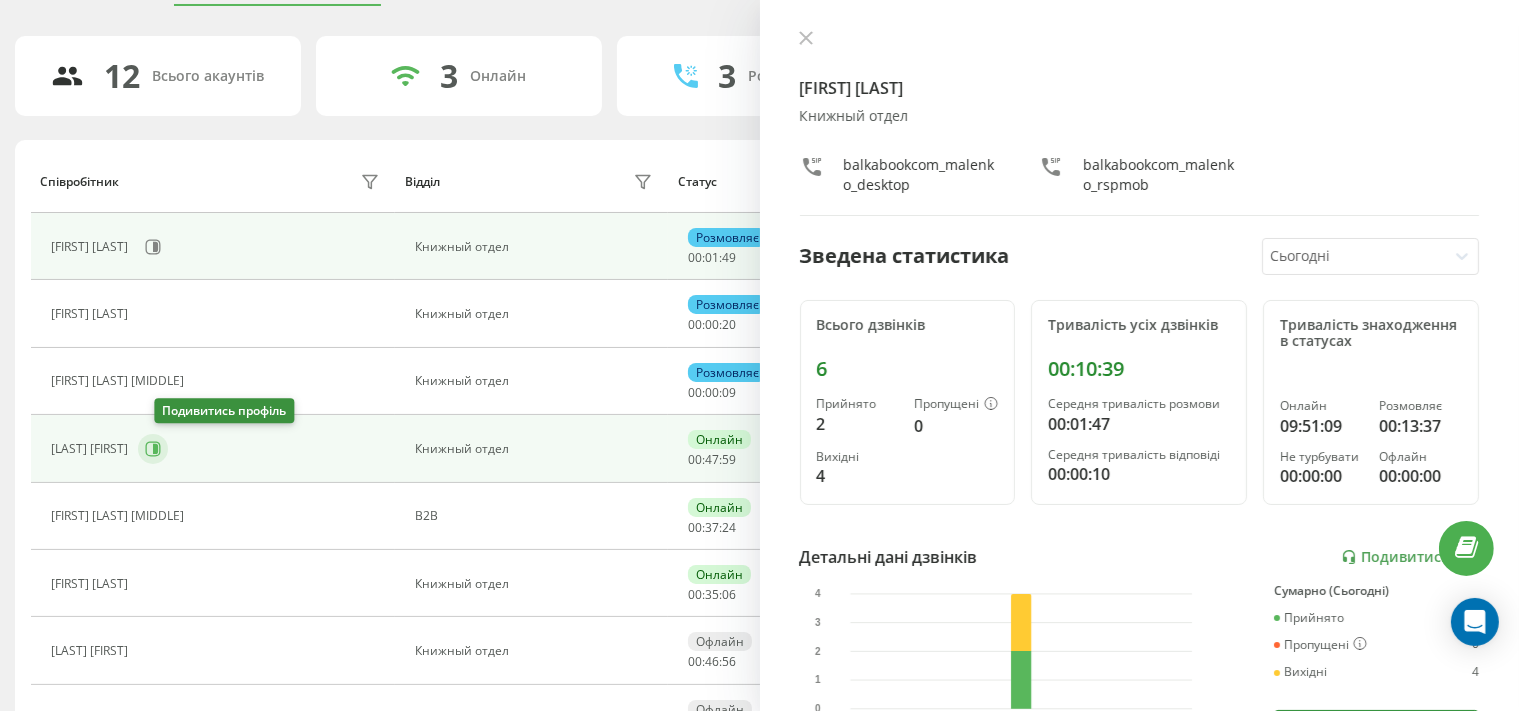 click at bounding box center [153, 449] 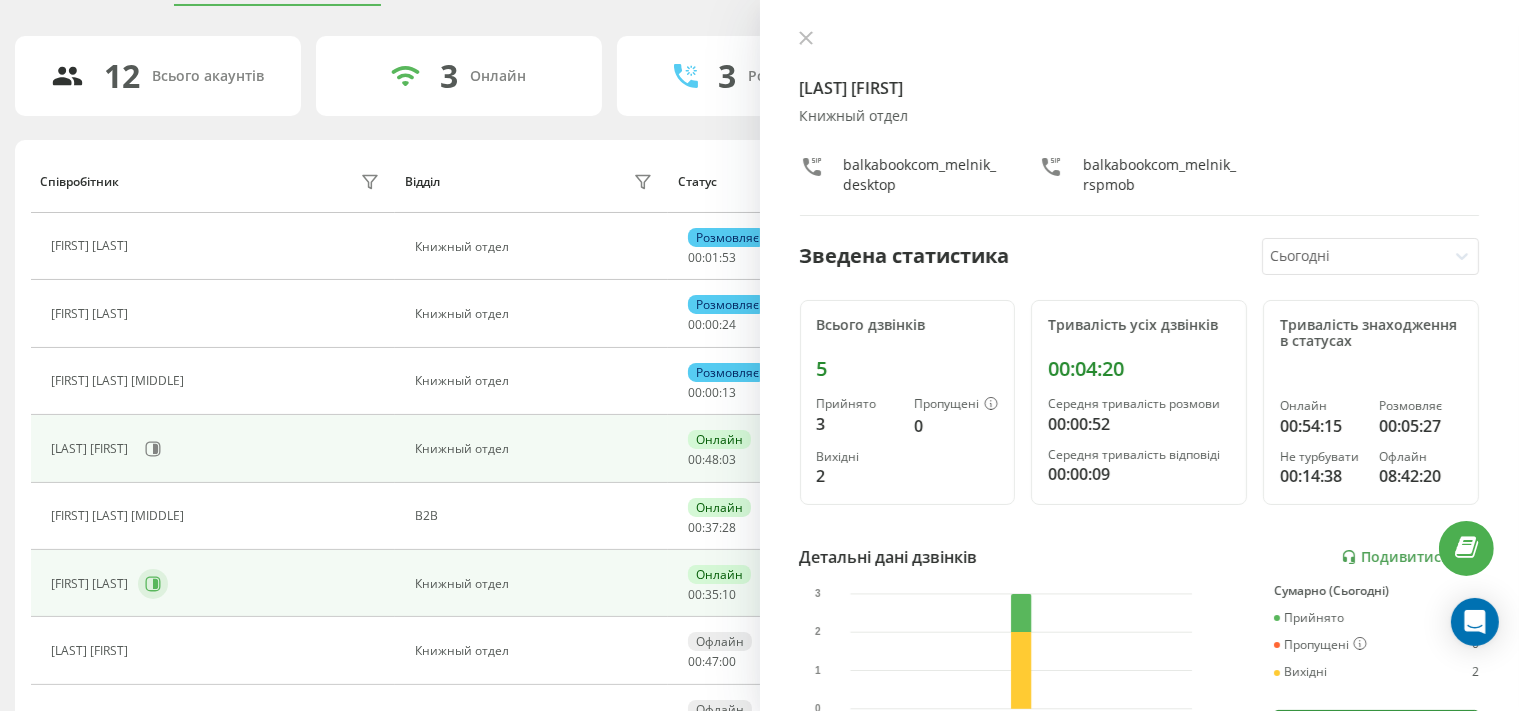 click at bounding box center (153, 584) 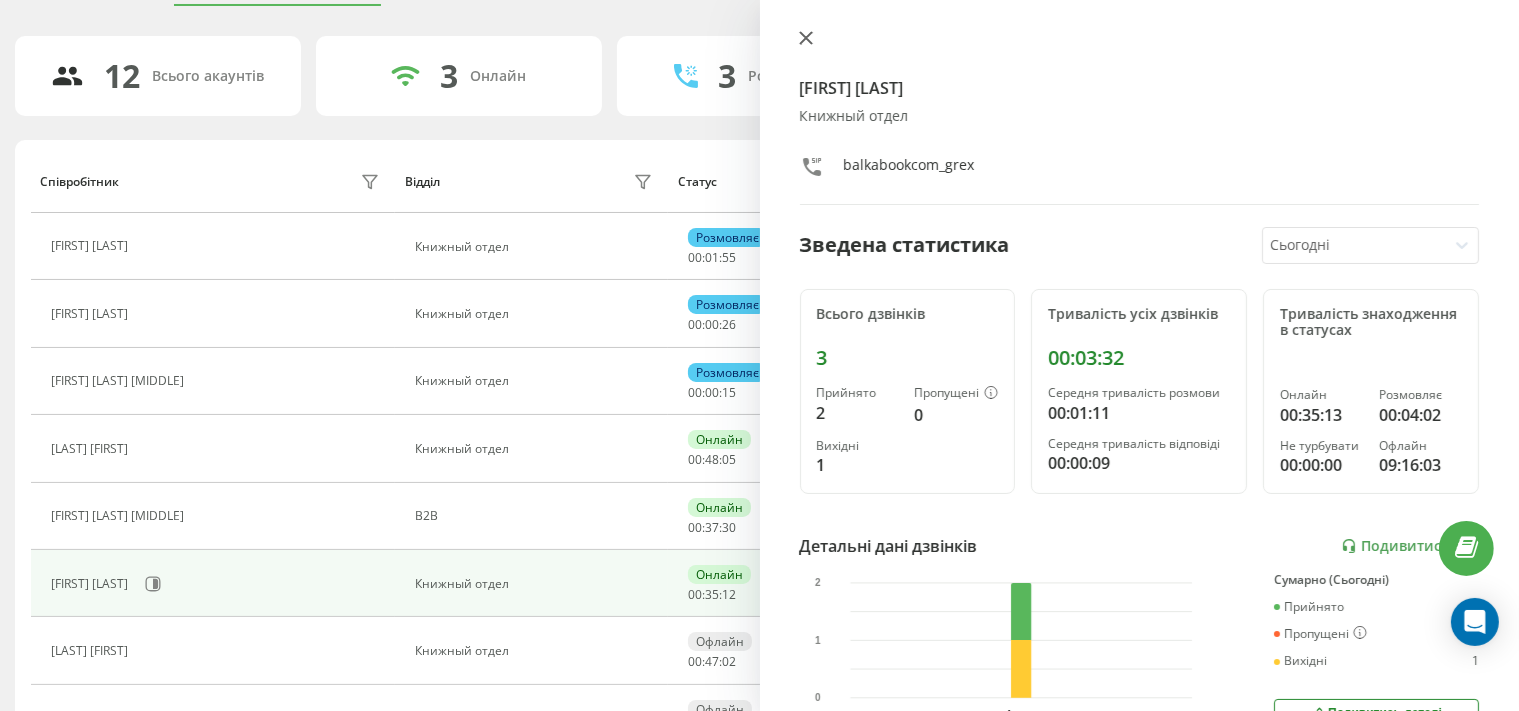 click 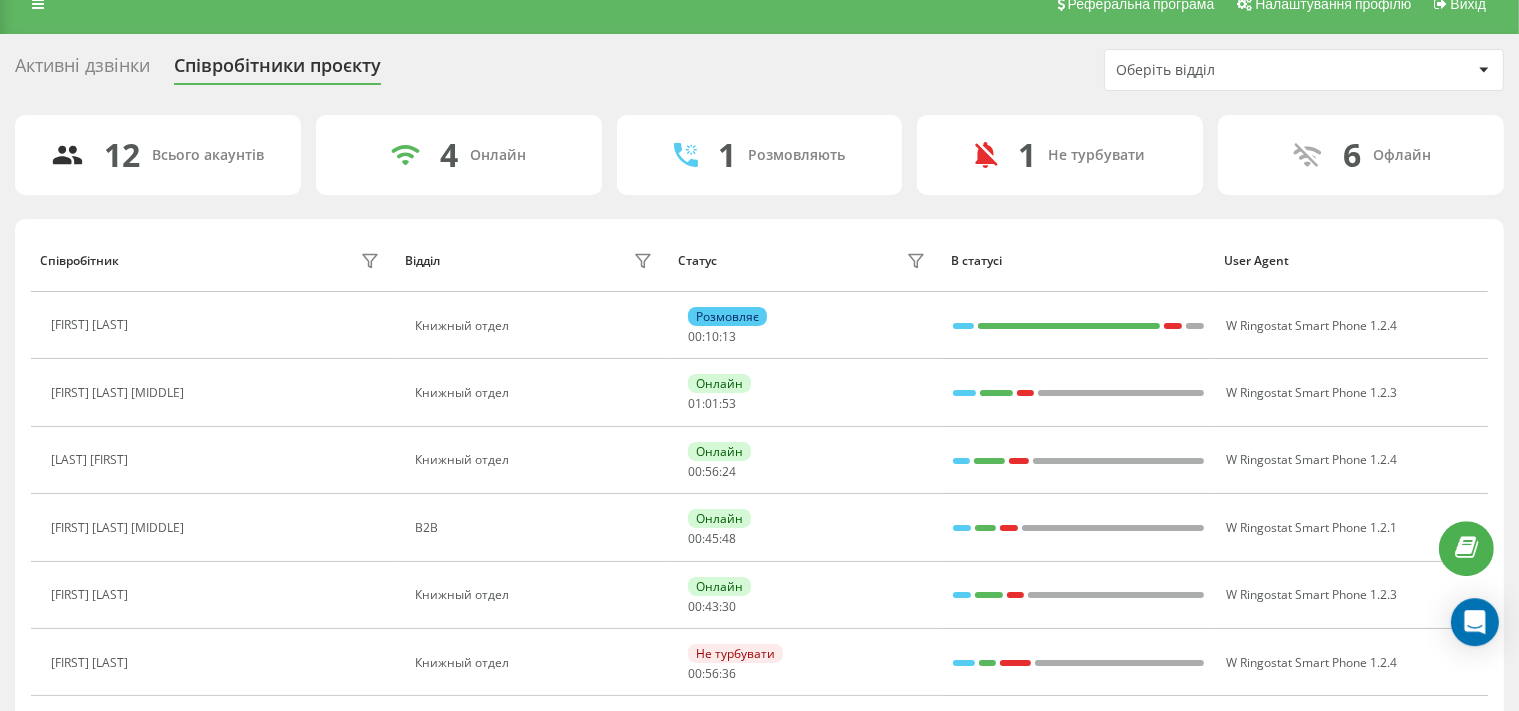 scroll, scrollTop: 0, scrollLeft: 0, axis: both 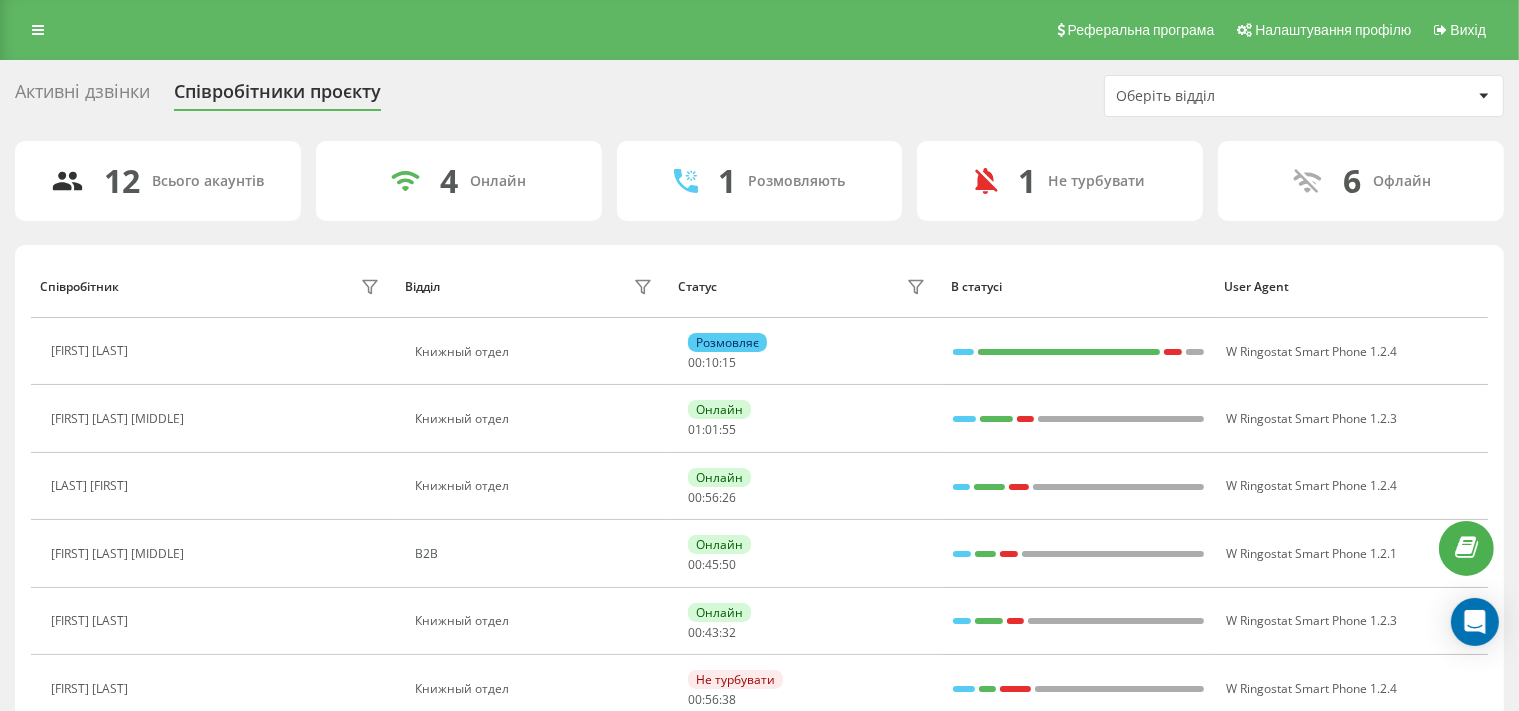 click on "Активні дзвінки" at bounding box center (82, 96) 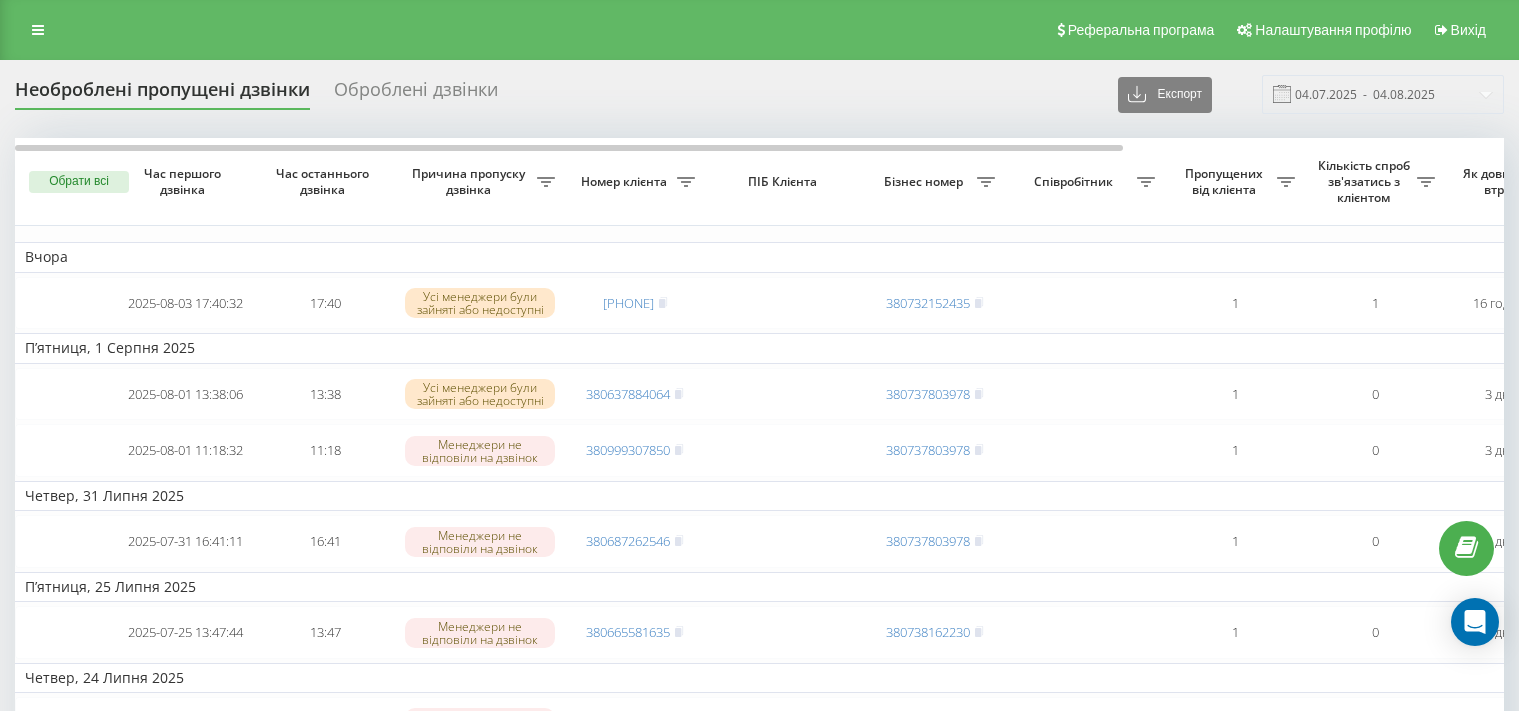 scroll, scrollTop: 0, scrollLeft: 0, axis: both 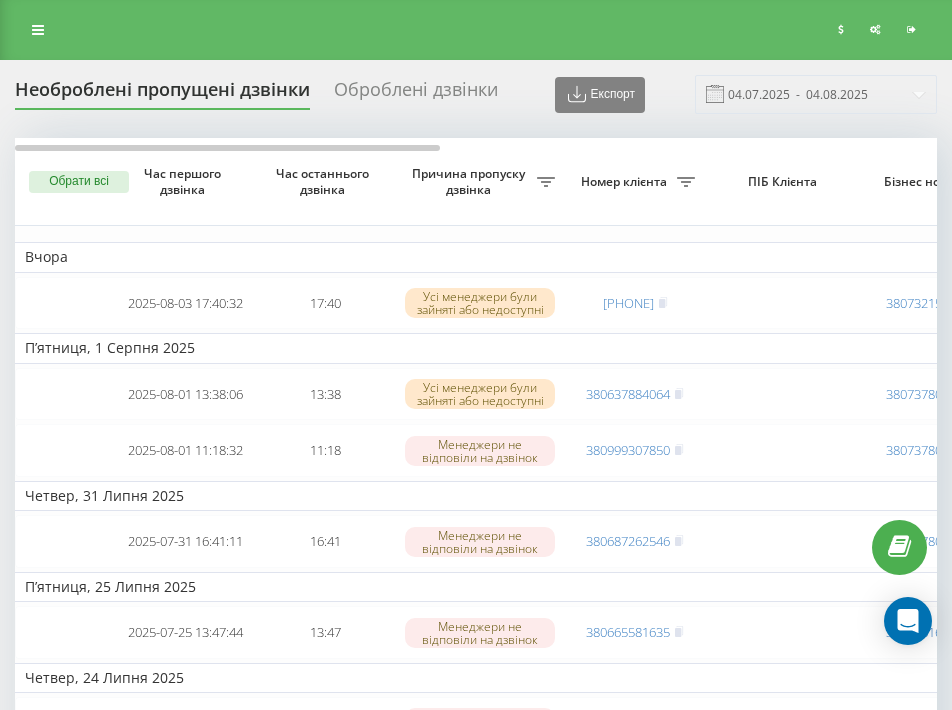 click on "ПІБ Клієнта" at bounding box center (785, 182) 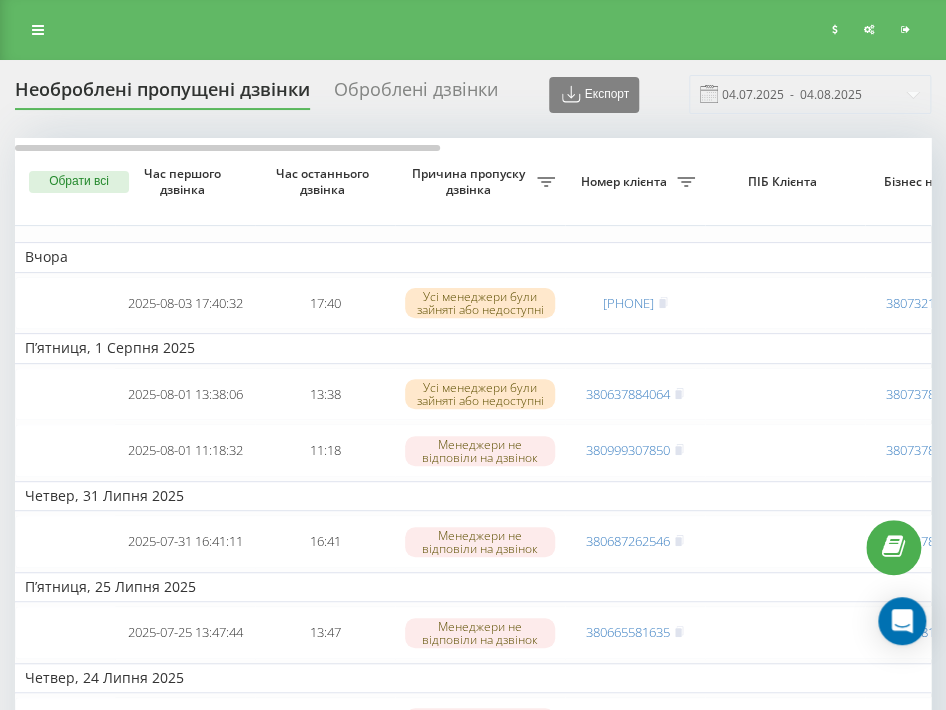click on "ПІБ Клієнта" at bounding box center (785, 182) 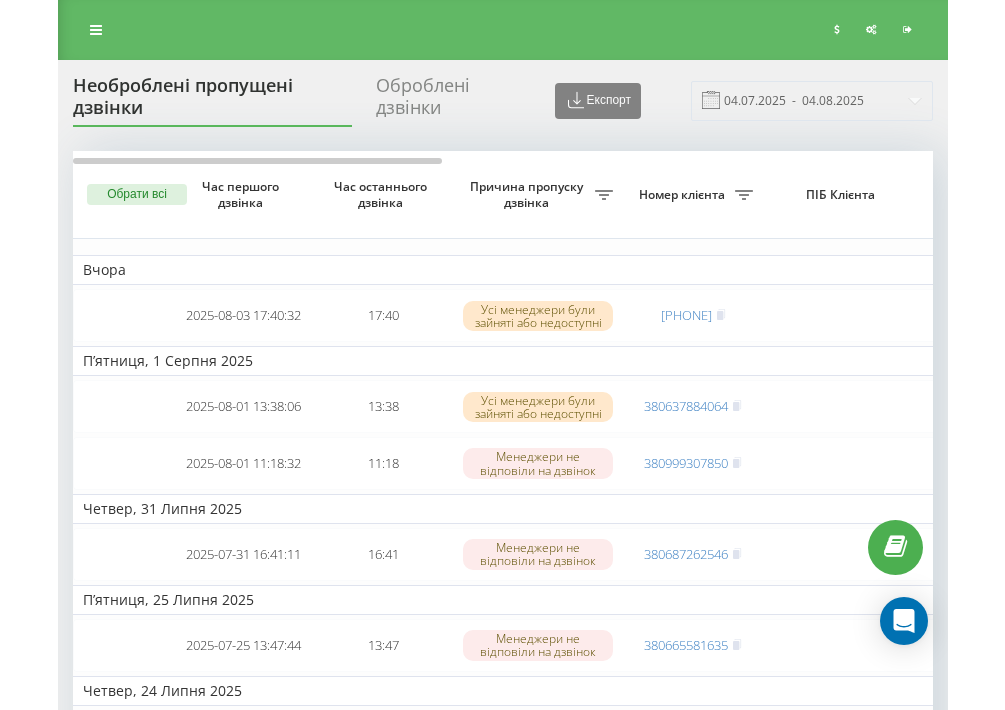 scroll, scrollTop: 0, scrollLeft: 0, axis: both 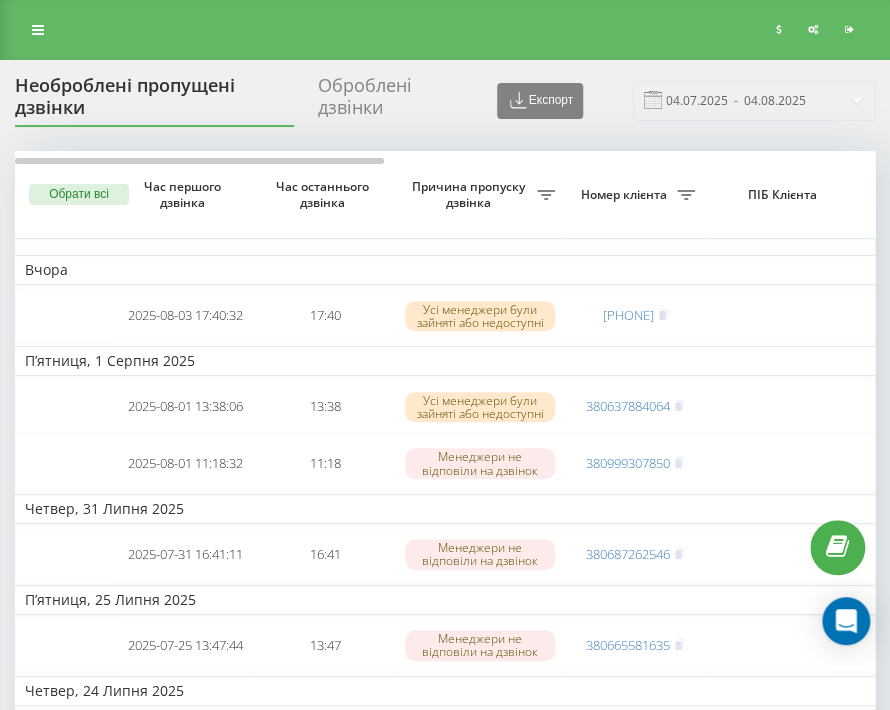click on "ПІБ Клієнта" at bounding box center [785, 195] 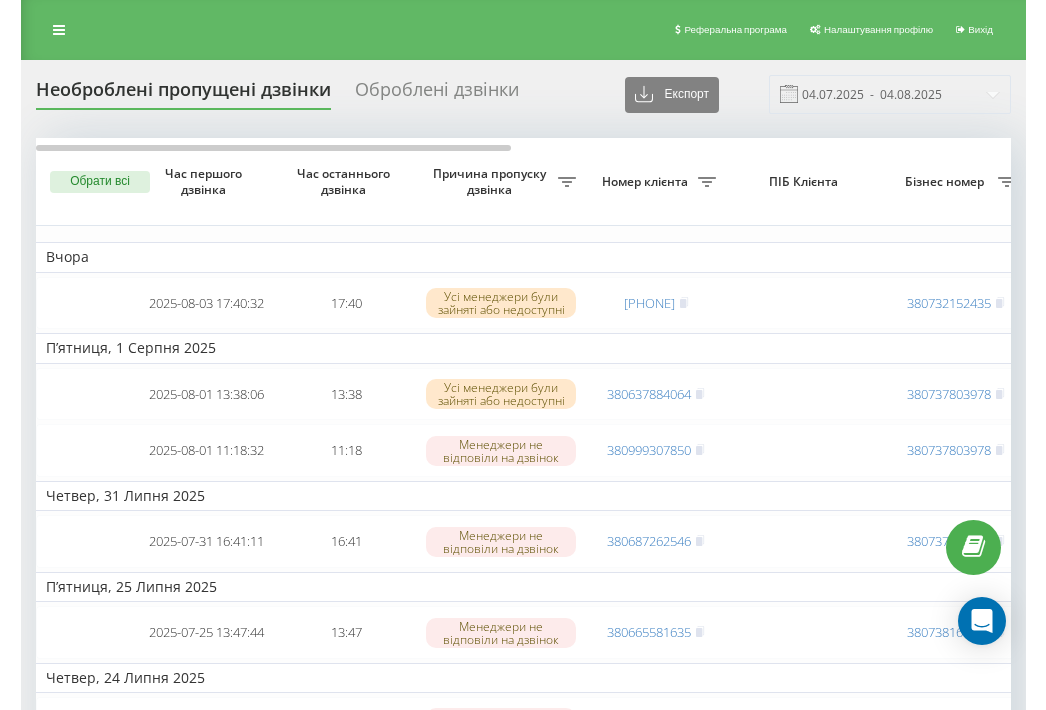 scroll, scrollTop: 0, scrollLeft: 0, axis: both 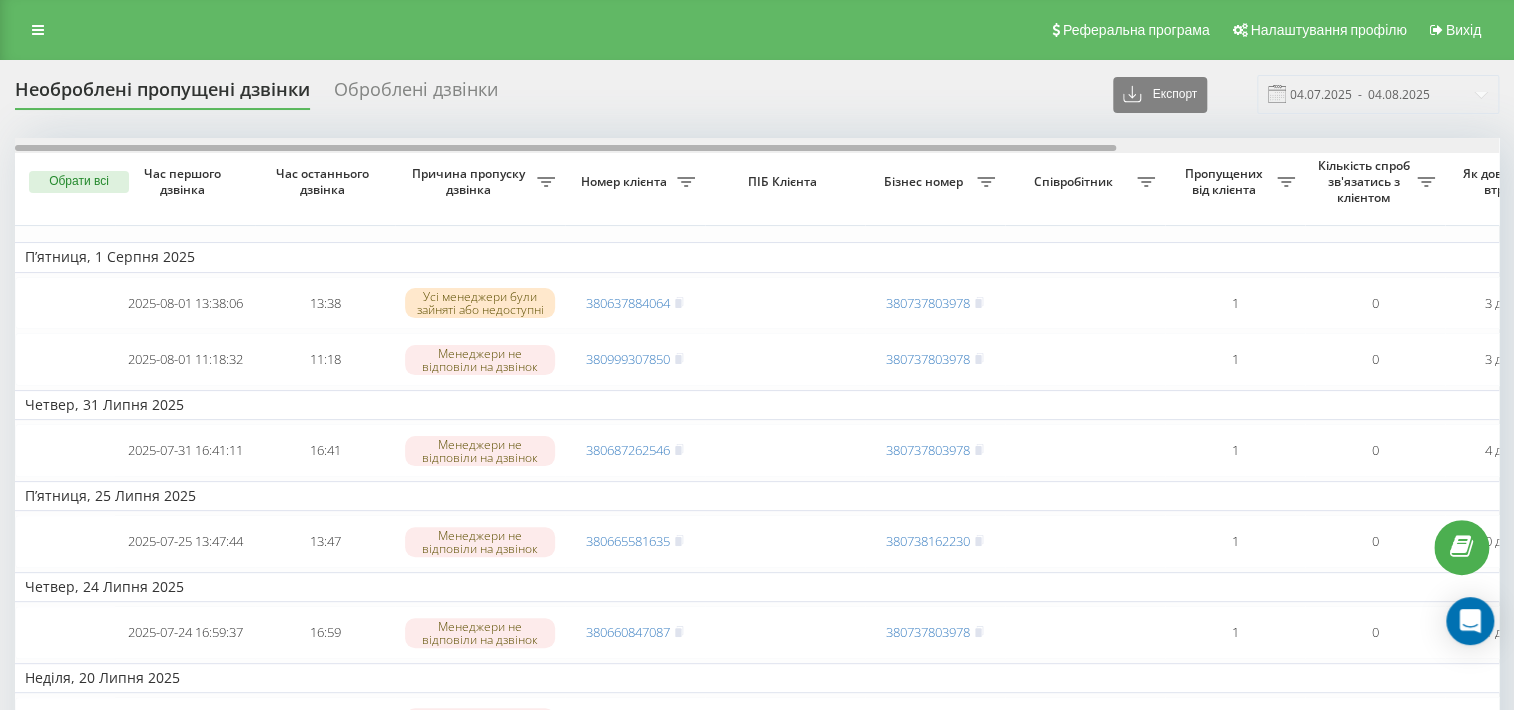 drag, startPoint x: 234, startPoint y: 151, endPoint x: 165, endPoint y: 124, distance: 74.094536 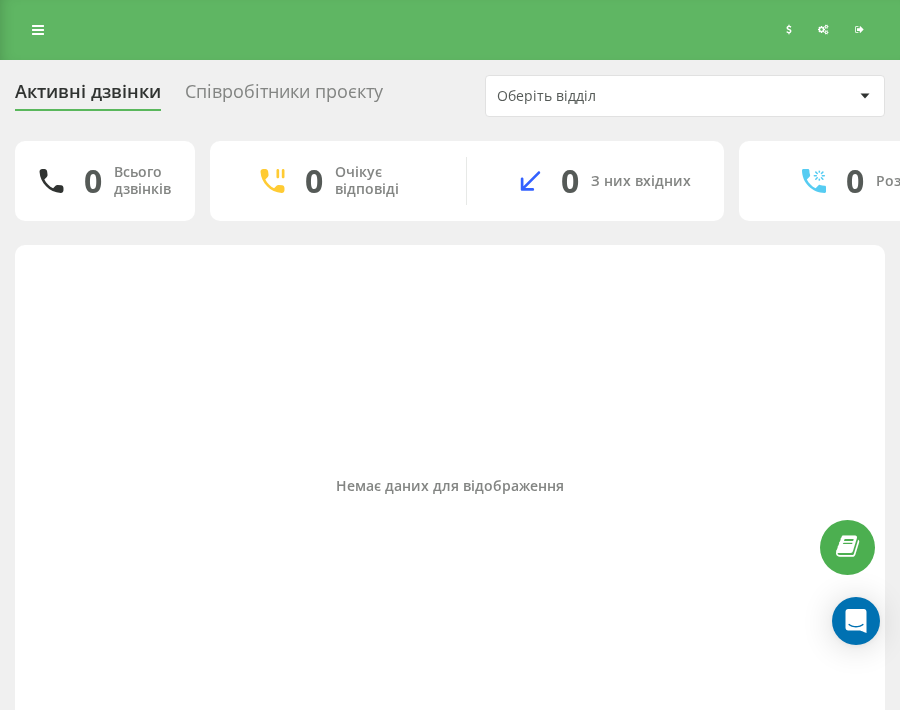 scroll, scrollTop: 0, scrollLeft: 0, axis: both 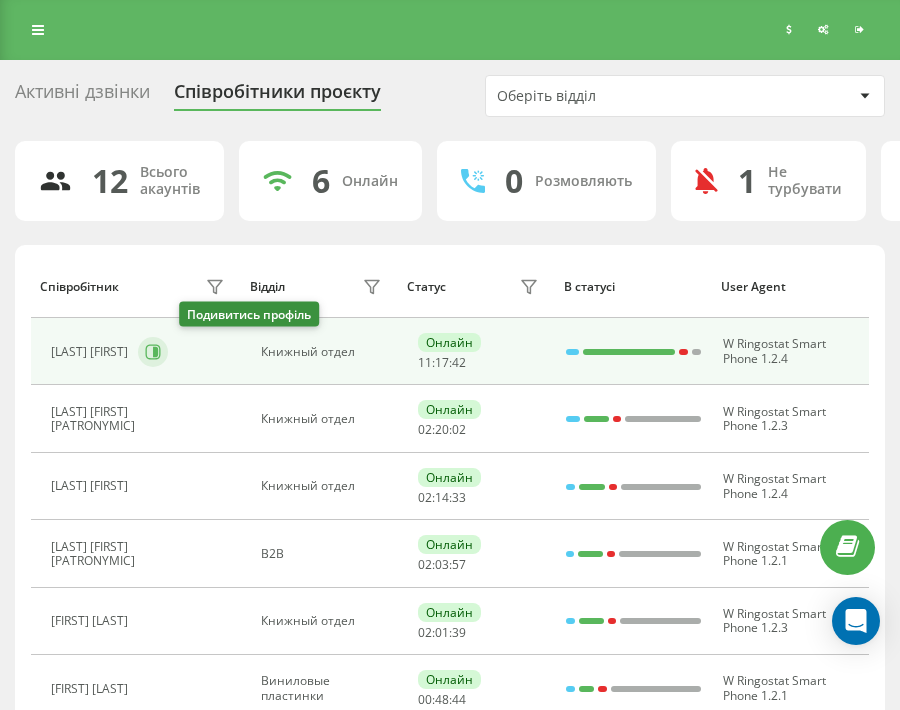 click 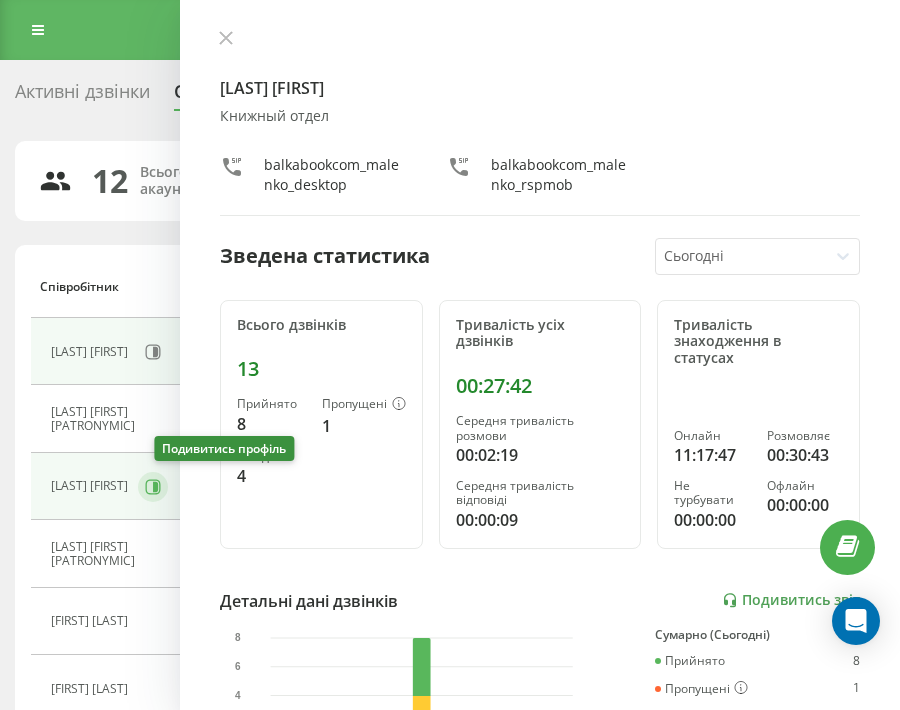 click 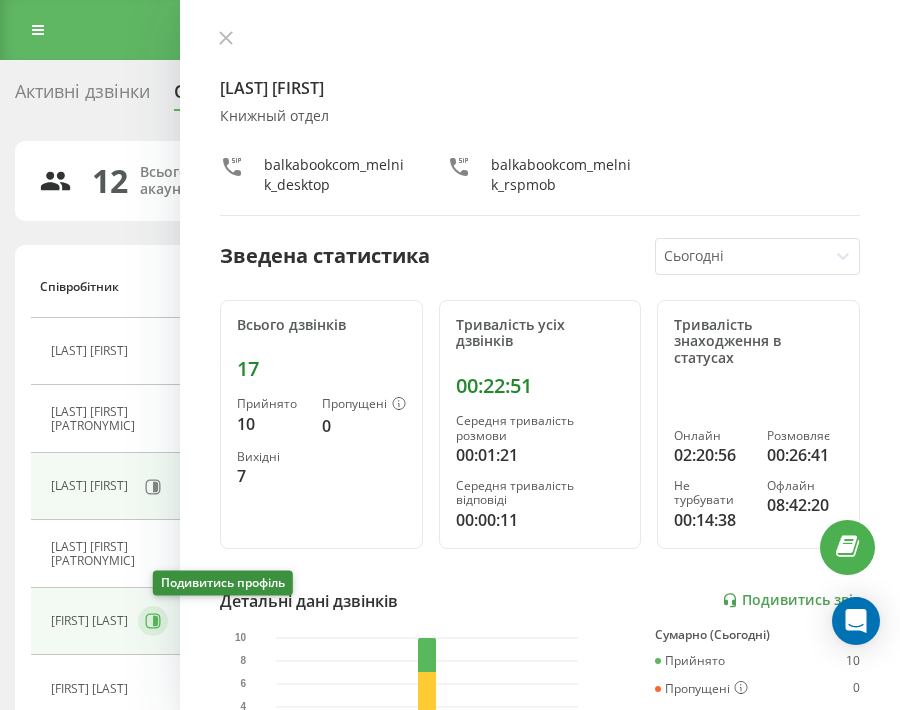 click 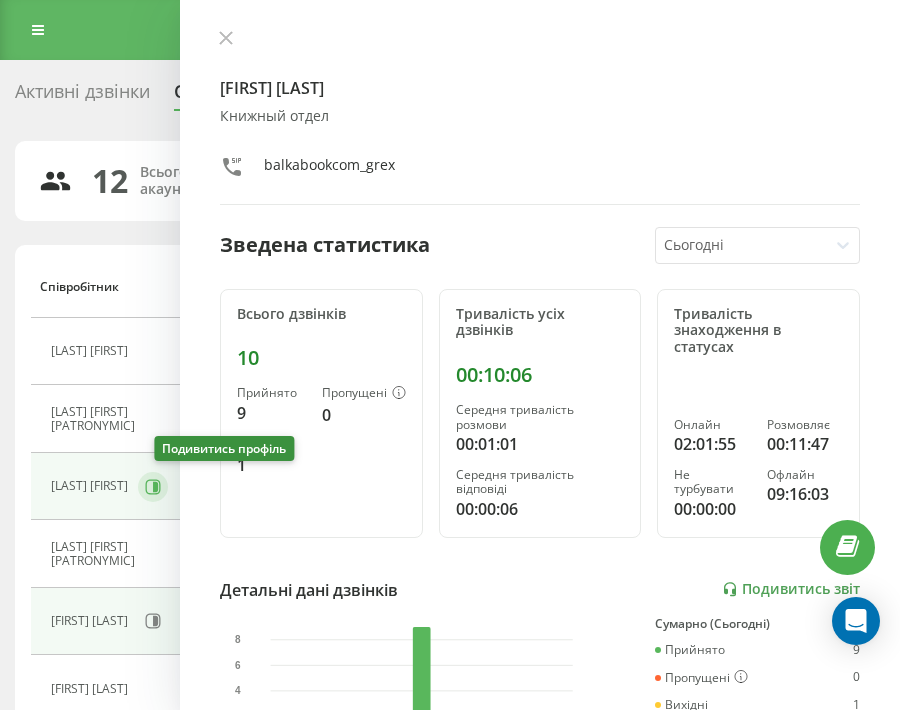 click 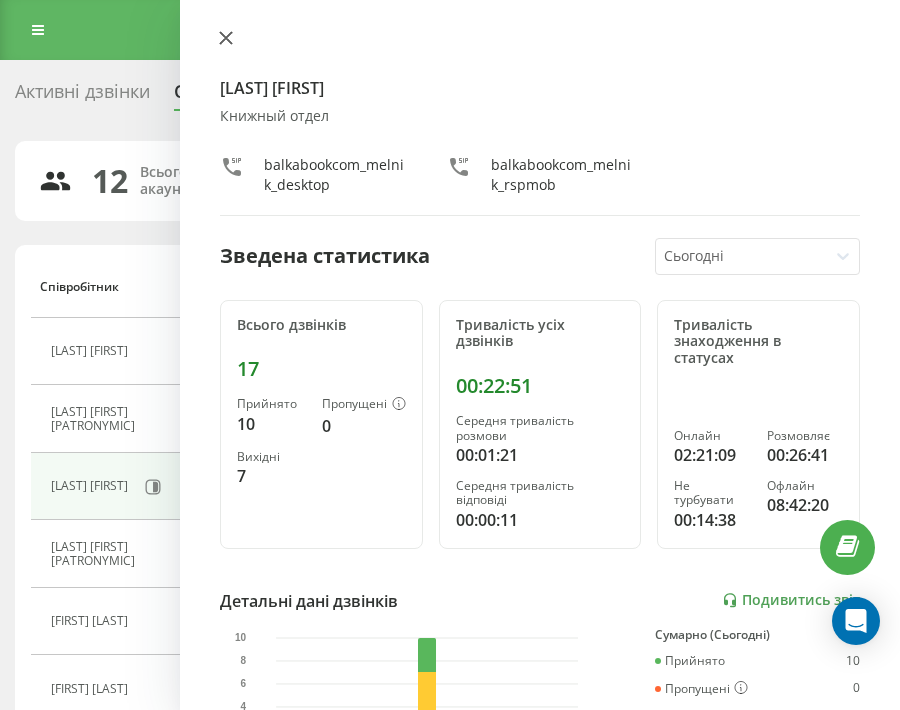 click 